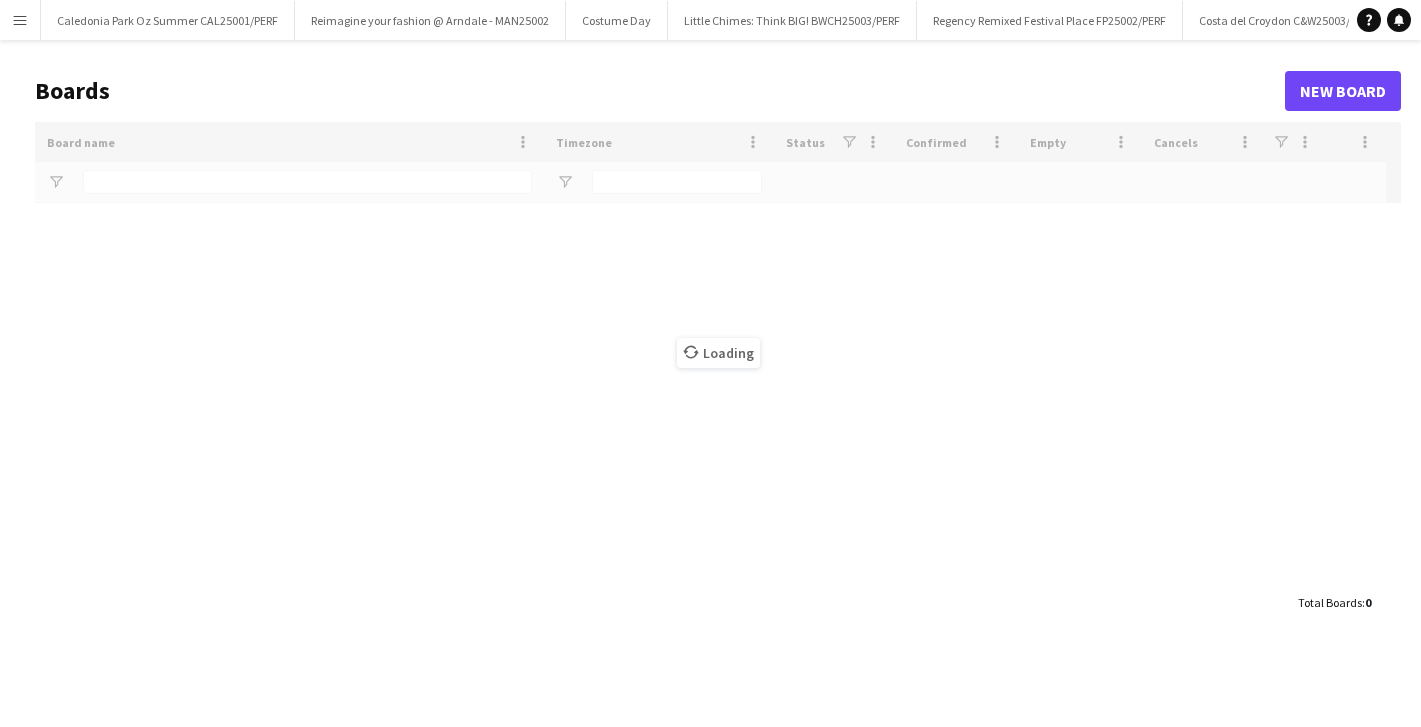 scroll, scrollTop: 0, scrollLeft: 0, axis: both 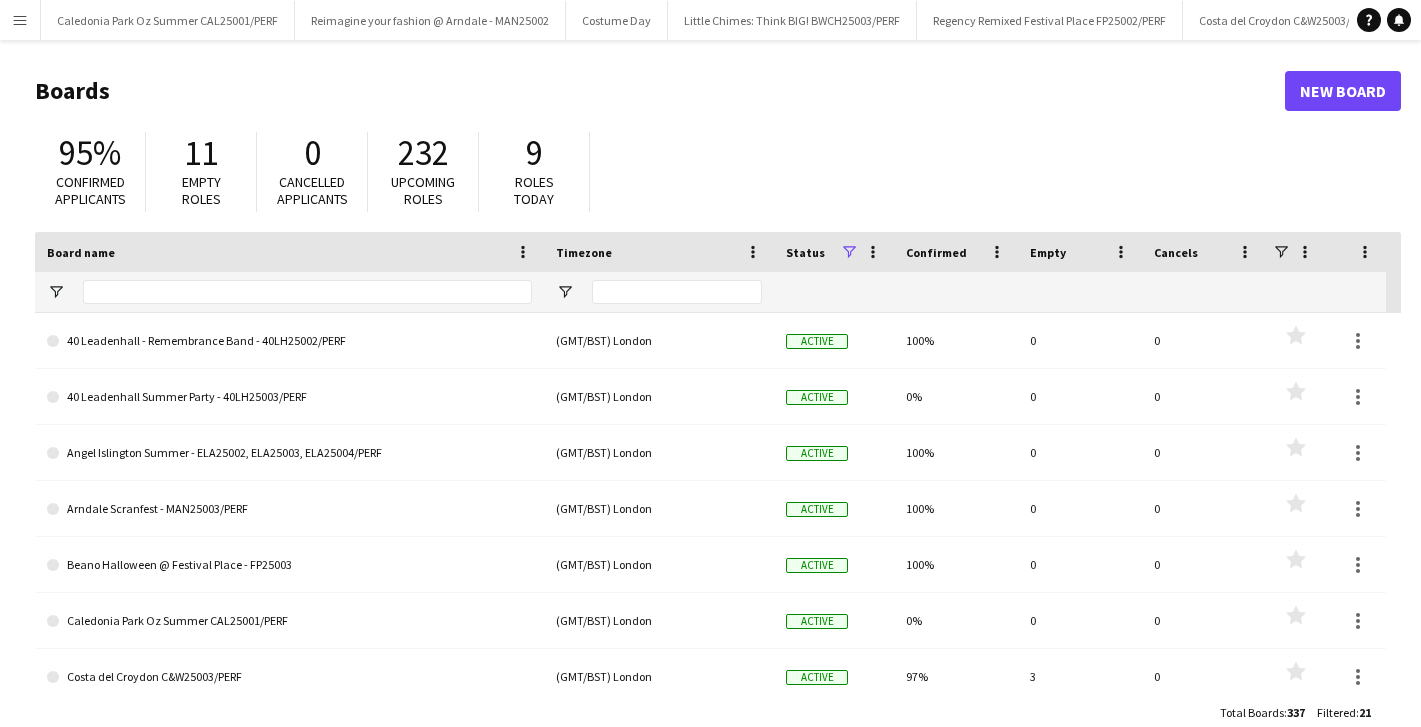 click on "Menu" at bounding box center (20, 20) 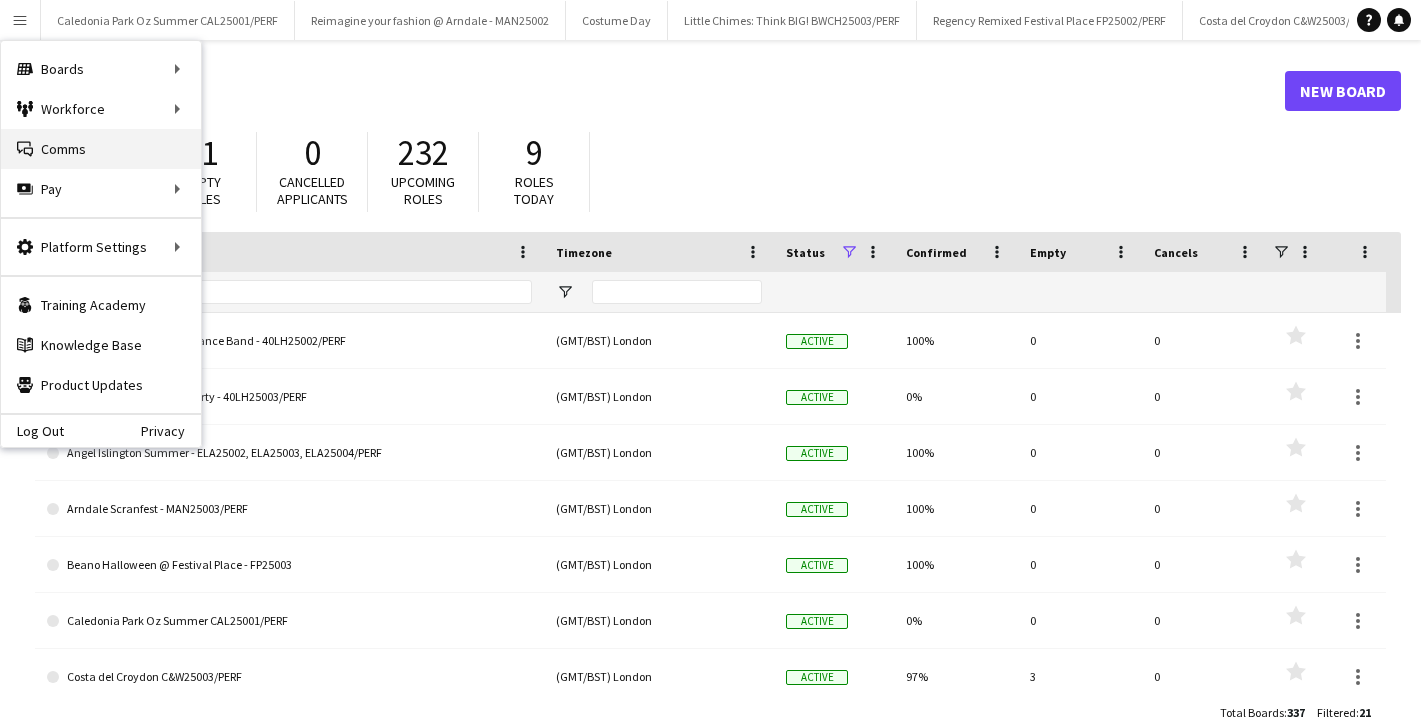 click on "Comms
Comms" at bounding box center [101, 149] 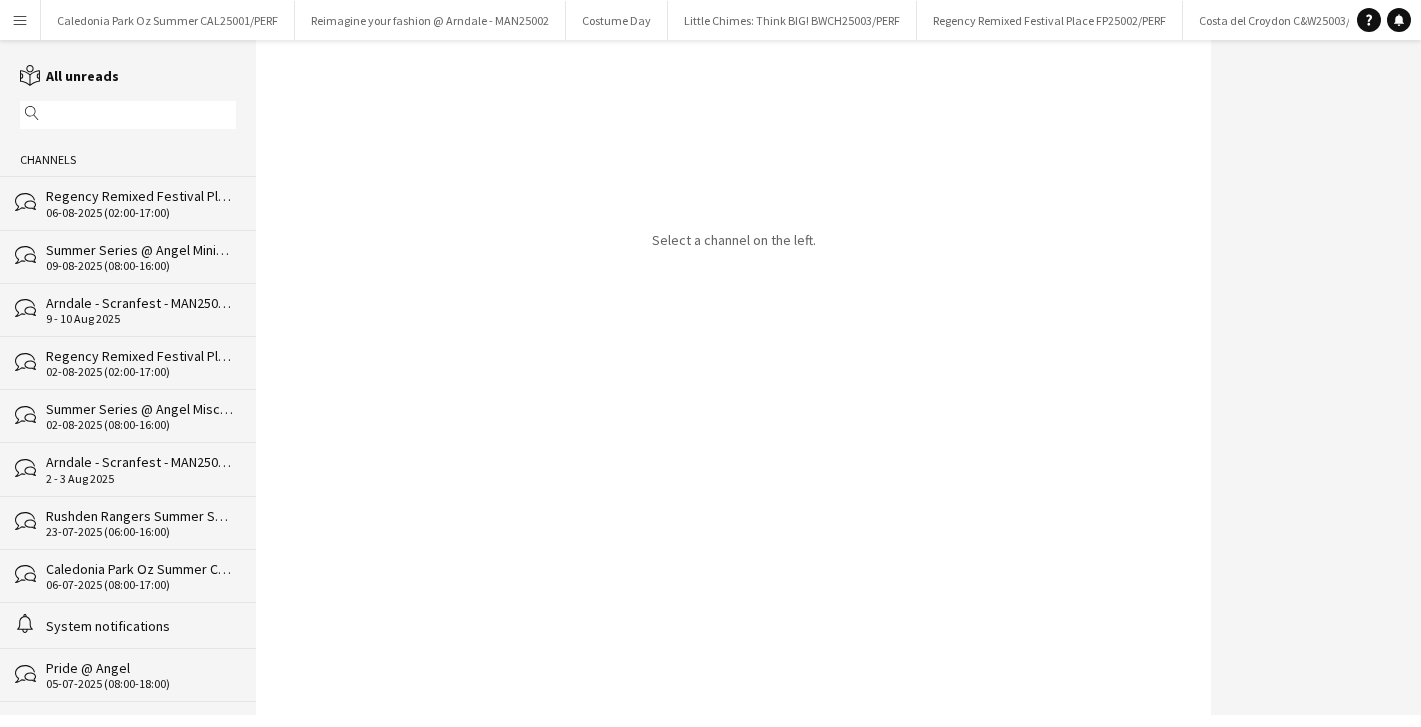 click on "Regency Remixed Festival Place FP25002/PERF" 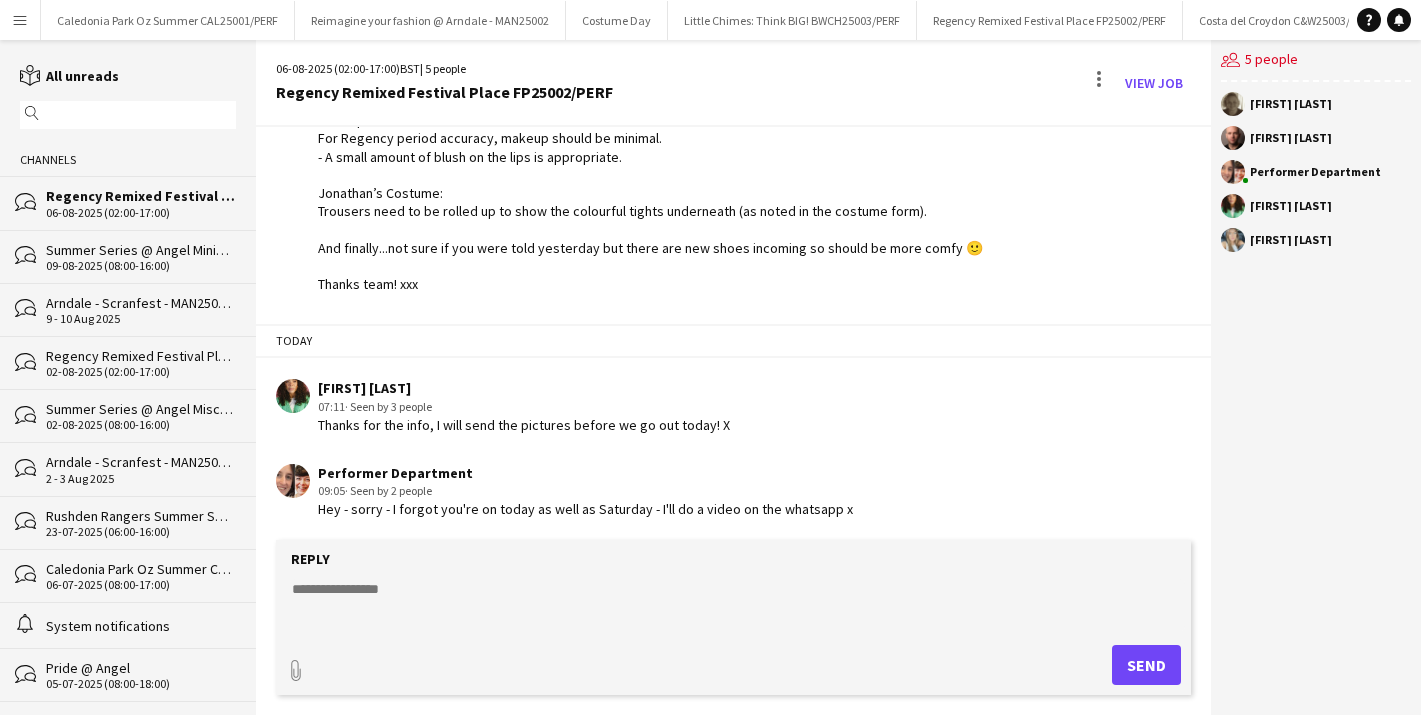 scroll, scrollTop: 1249, scrollLeft: 0, axis: vertical 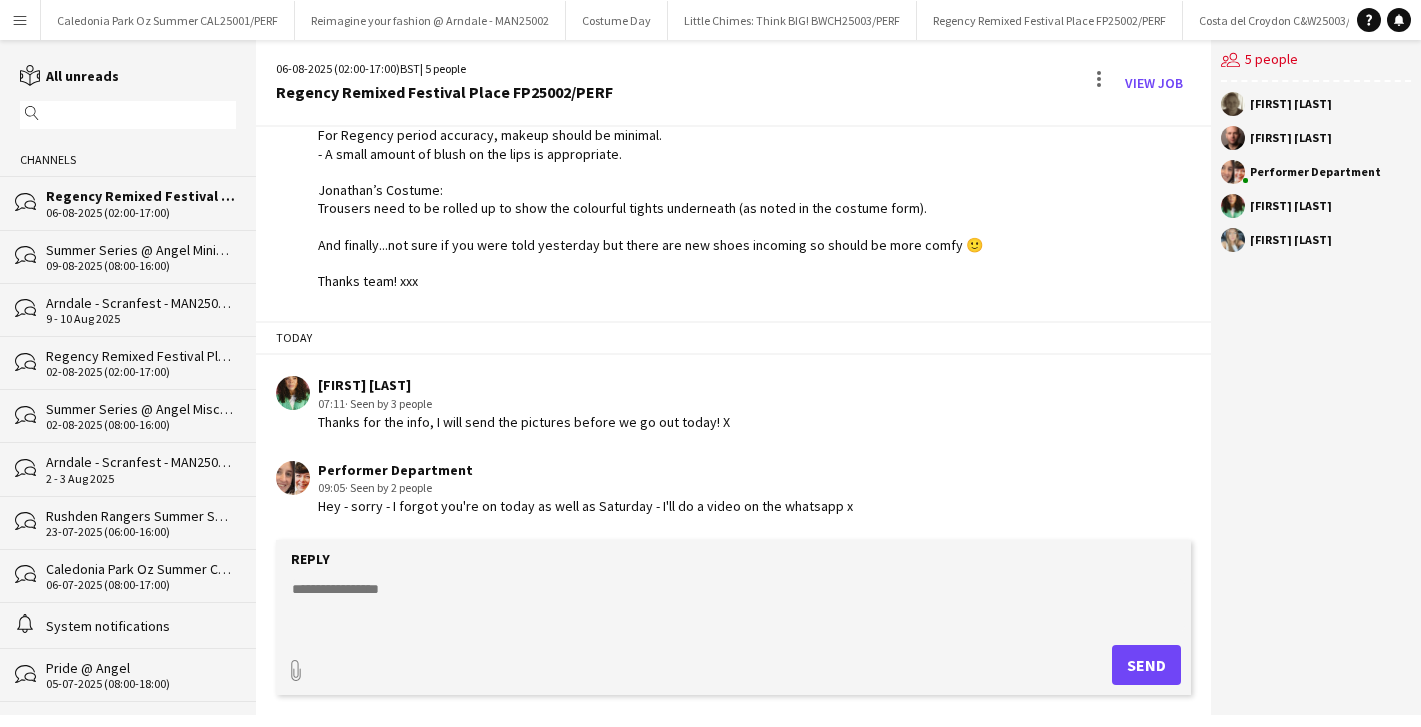 click on "Menu" at bounding box center (20, 20) 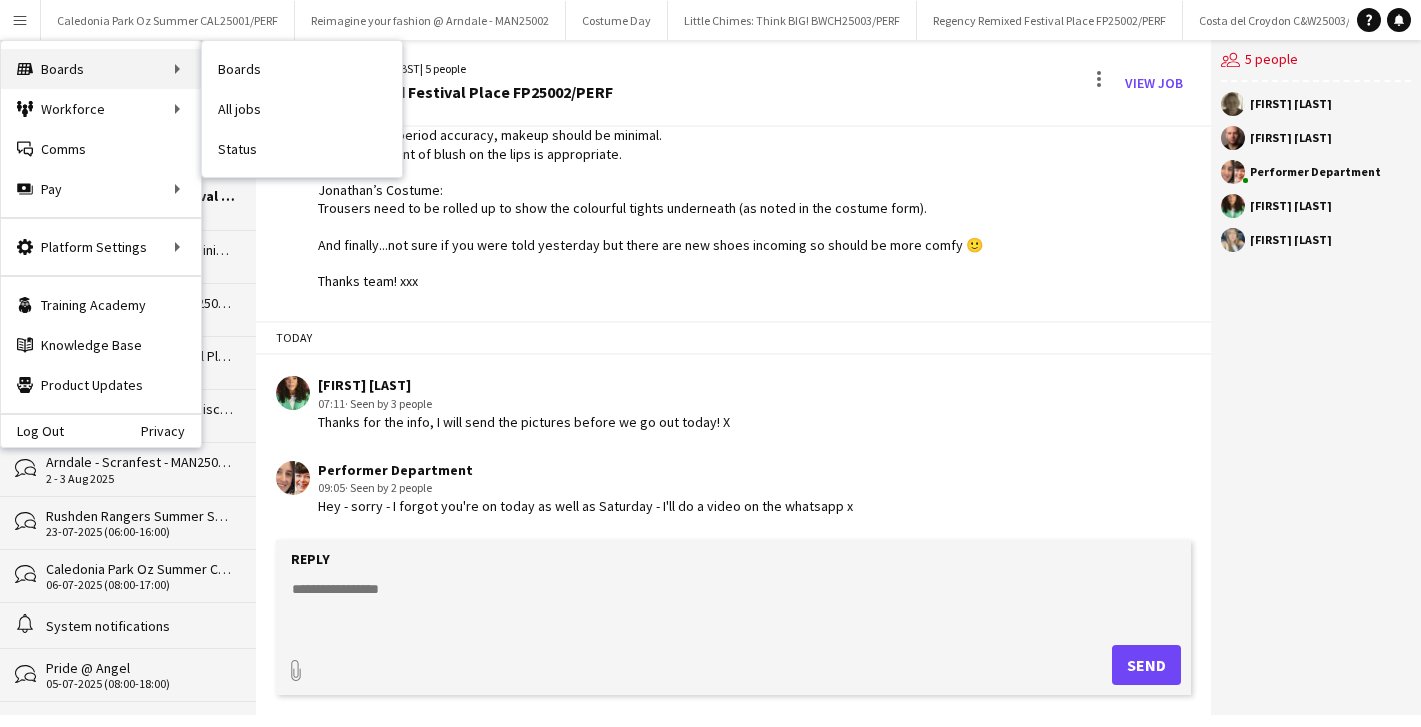click on "Boards
Boards" at bounding box center (101, 69) 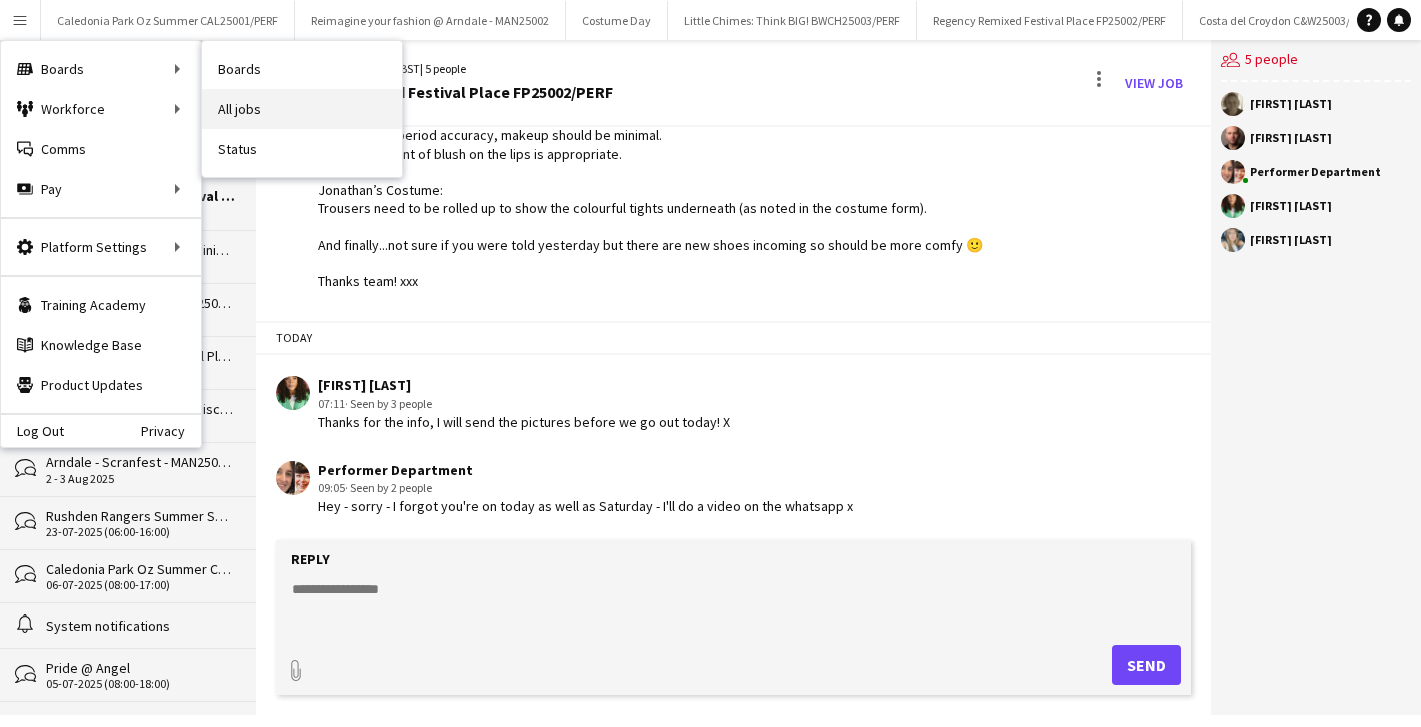 click on "All jobs" at bounding box center (302, 109) 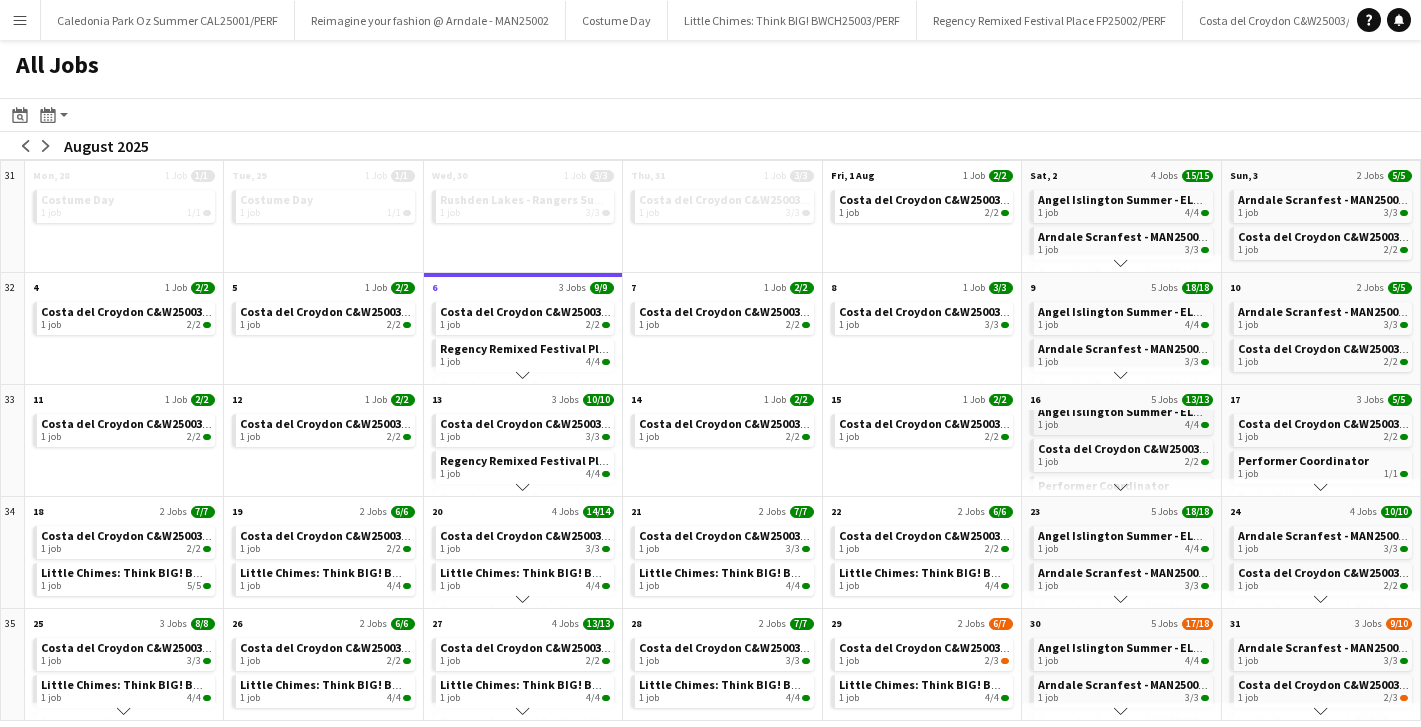 scroll, scrollTop: 10, scrollLeft: 0, axis: vertical 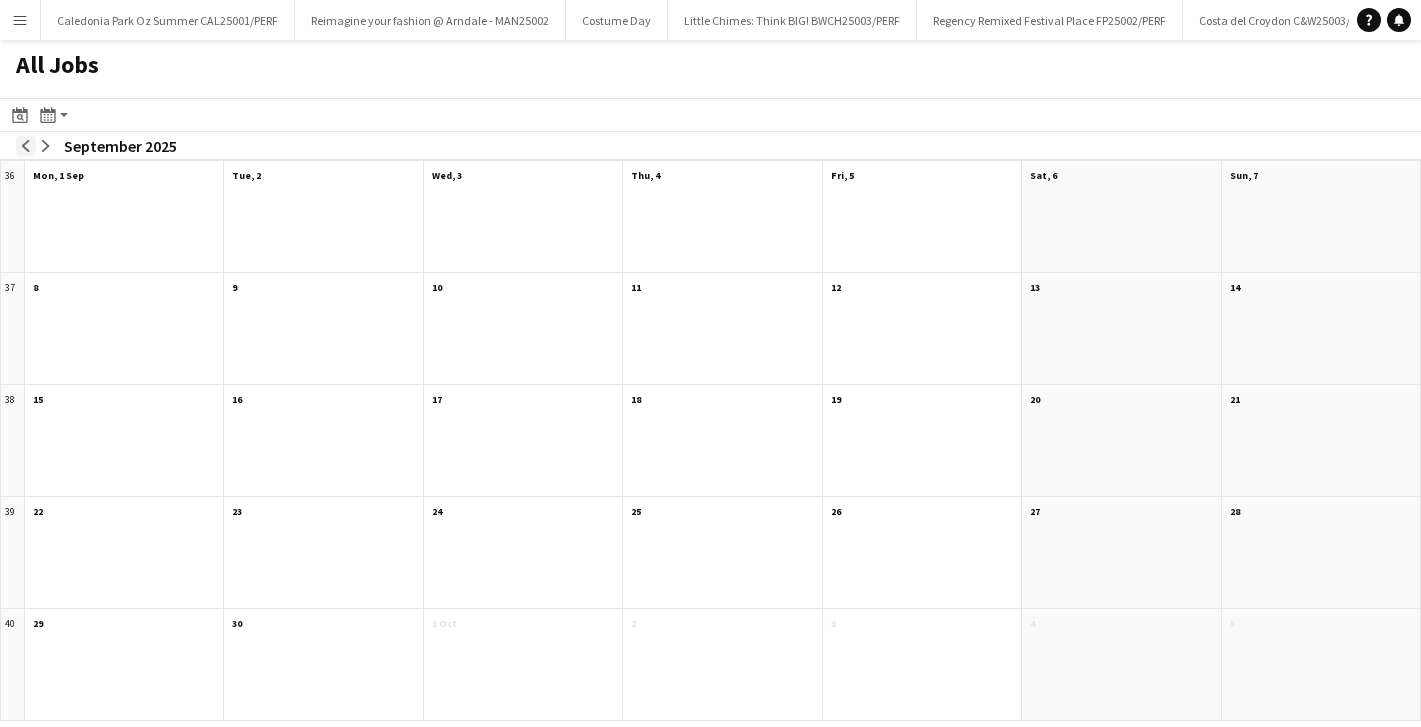 click on "arrow-left" 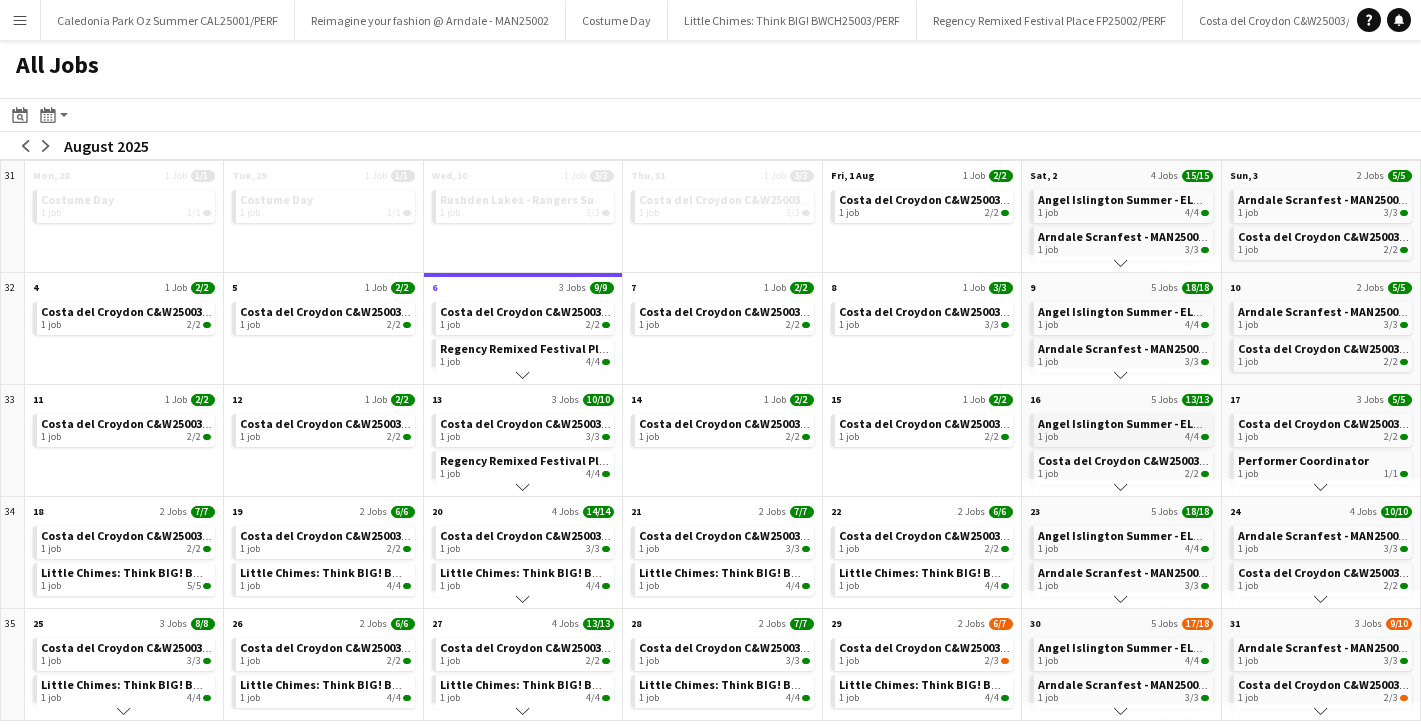 click on "Angel Islington Summer - ELA25002, ELA25003, ELA25004/PERF" 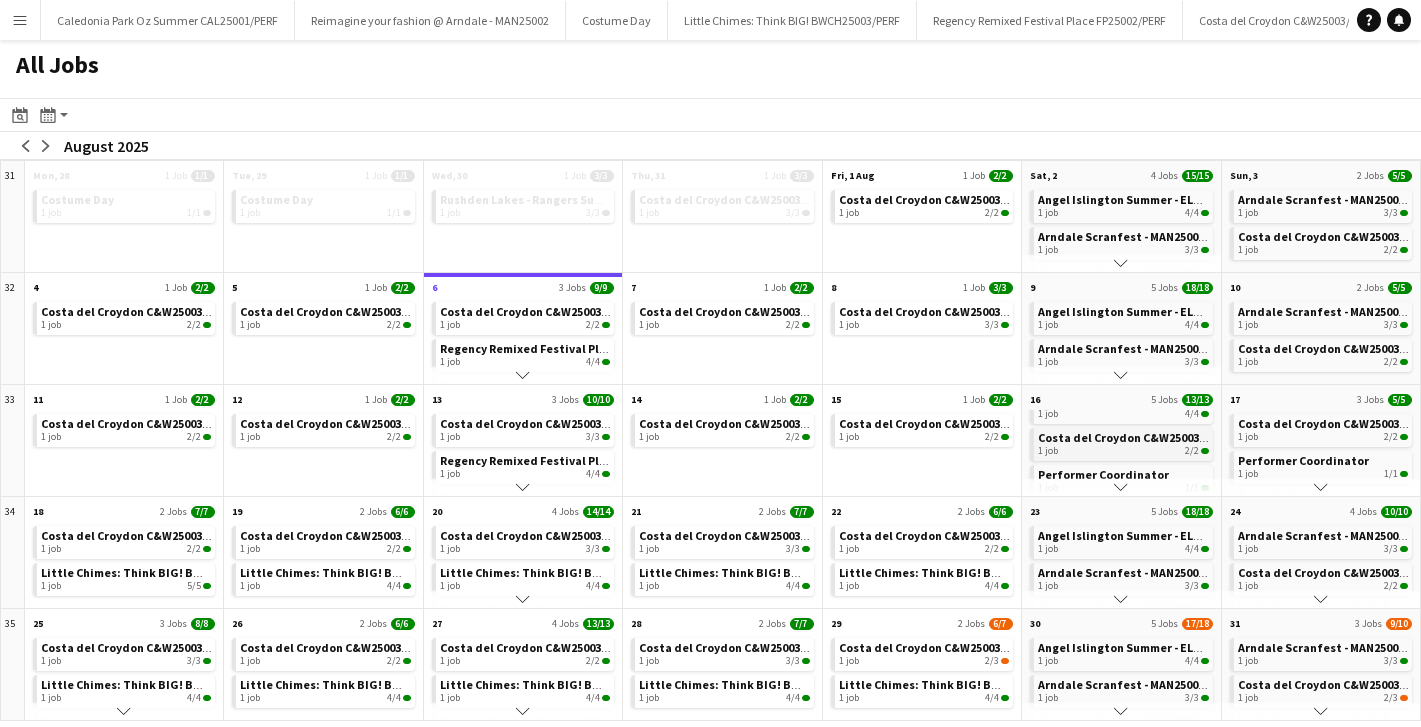 scroll, scrollTop: 31, scrollLeft: 0, axis: vertical 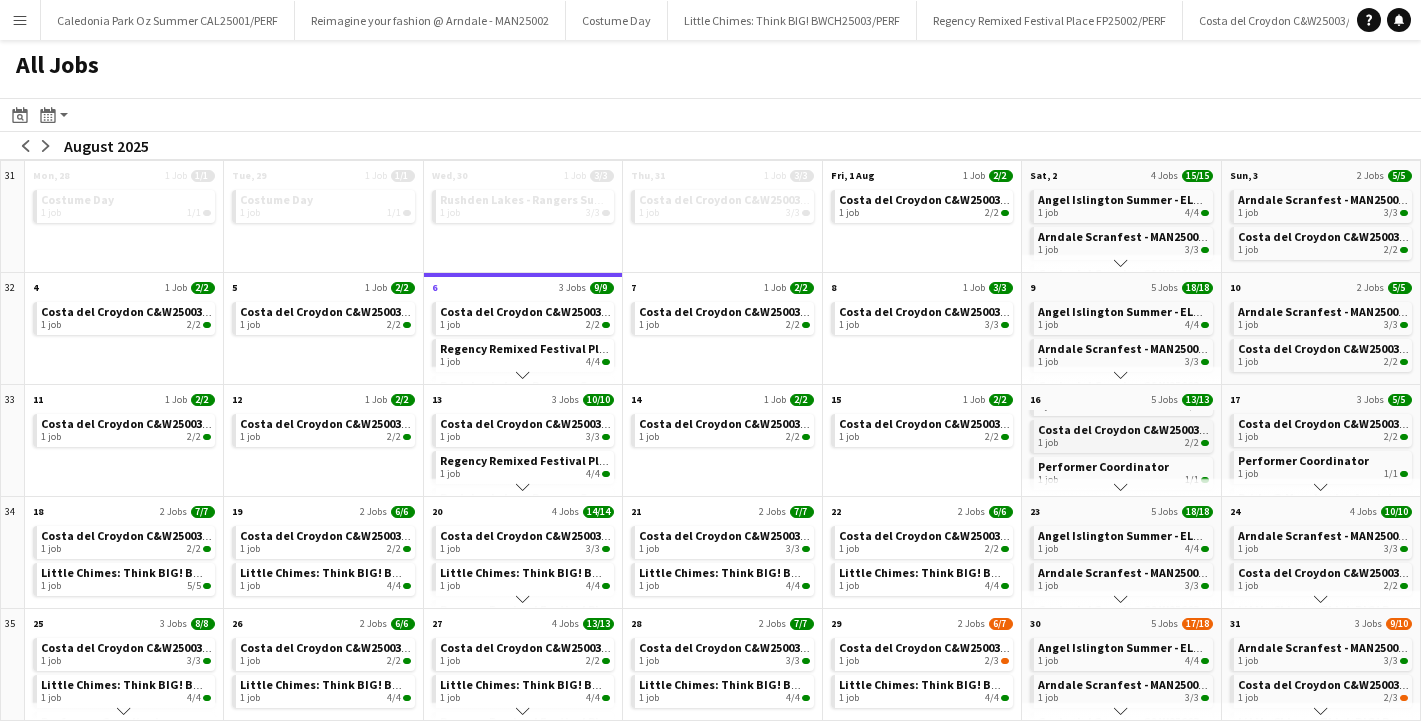 click on "1 job   2/2" 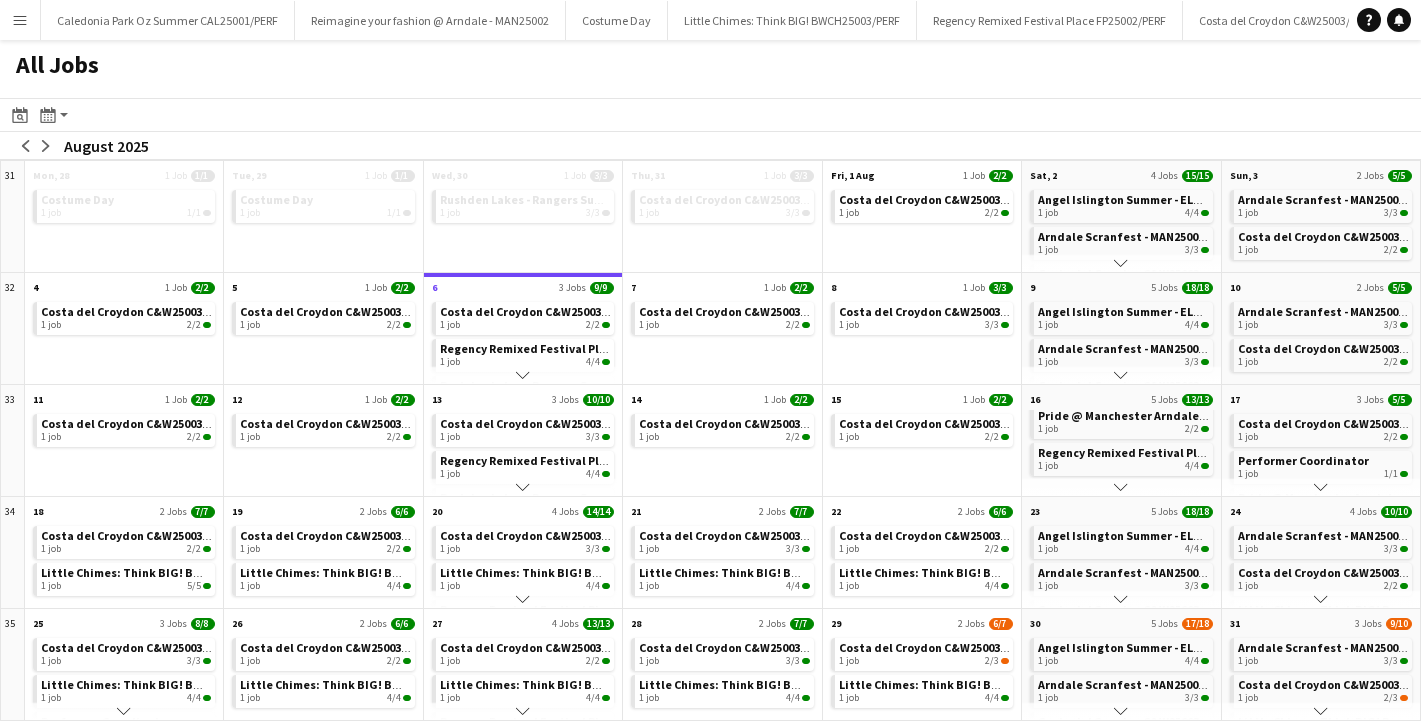 scroll, scrollTop: 118, scrollLeft: 0, axis: vertical 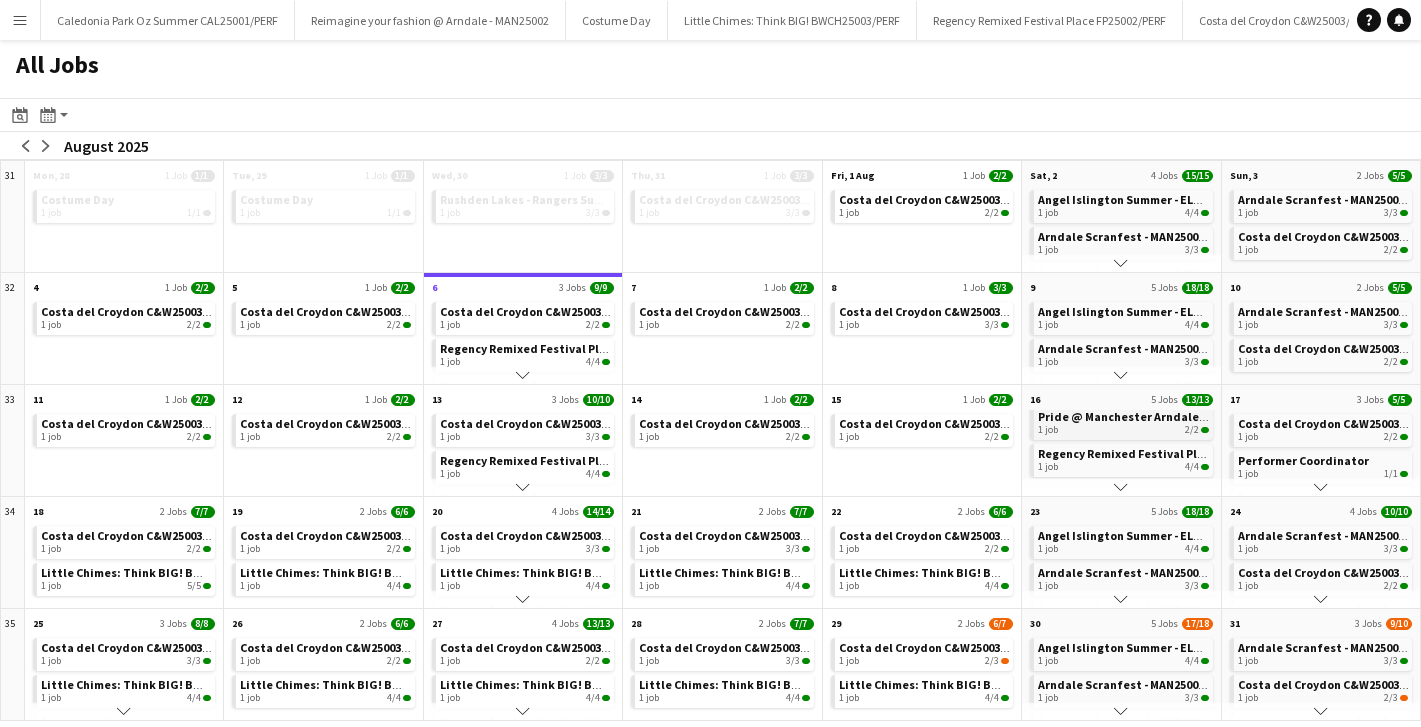 click on "1 job   2/2" 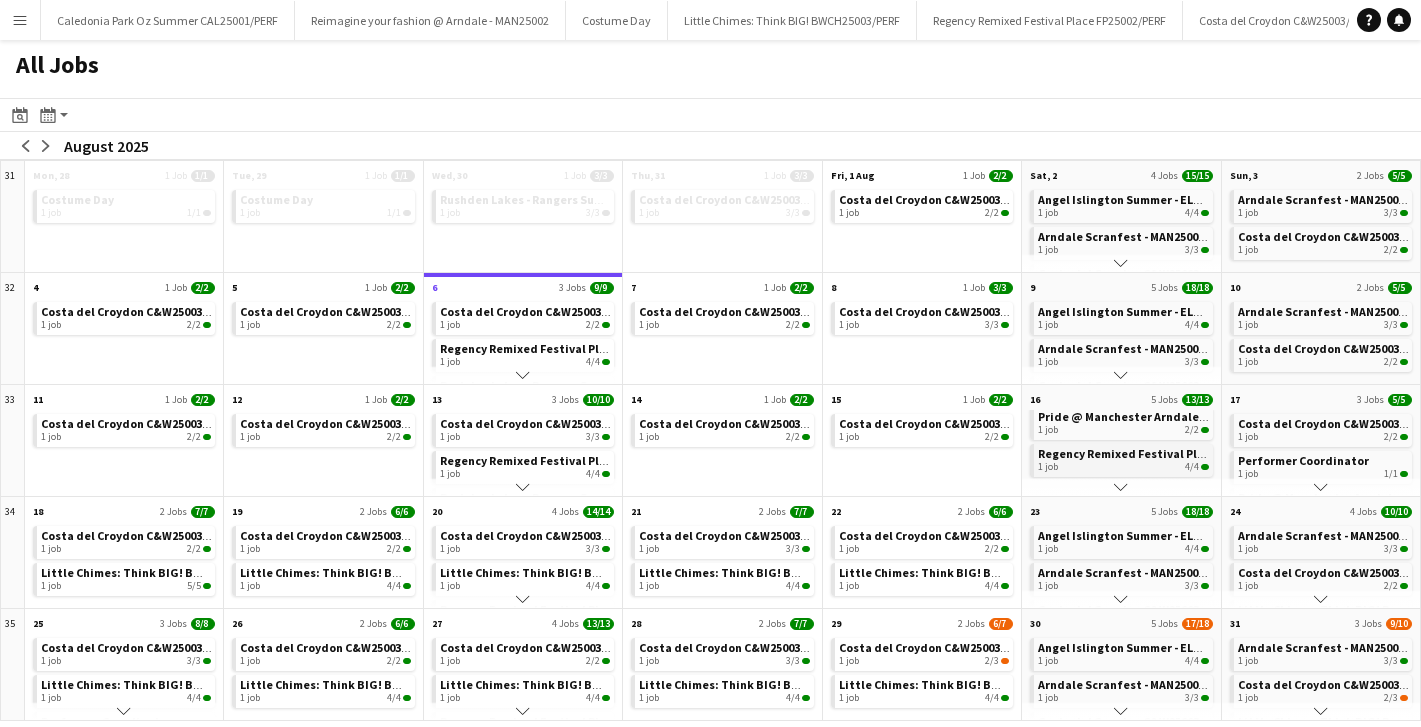 scroll, scrollTop: 121, scrollLeft: 0, axis: vertical 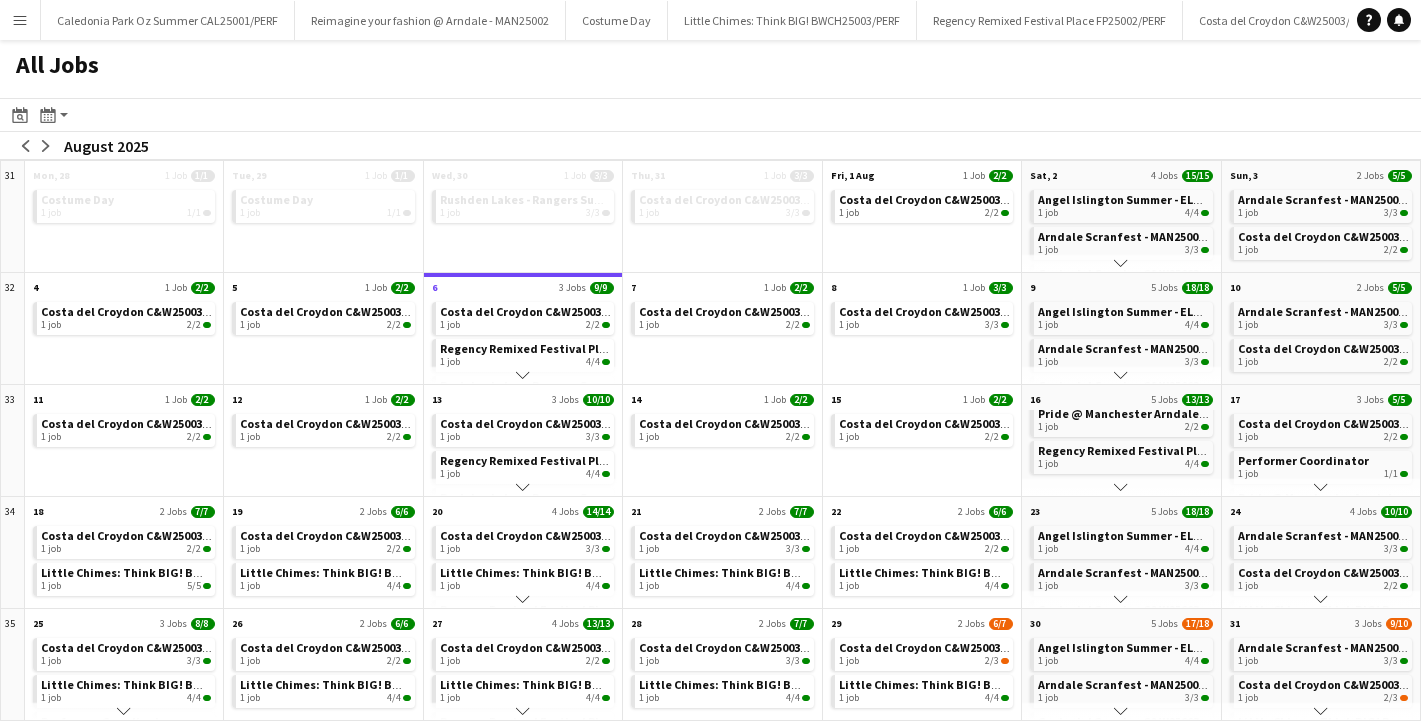 click on "Scroll down" 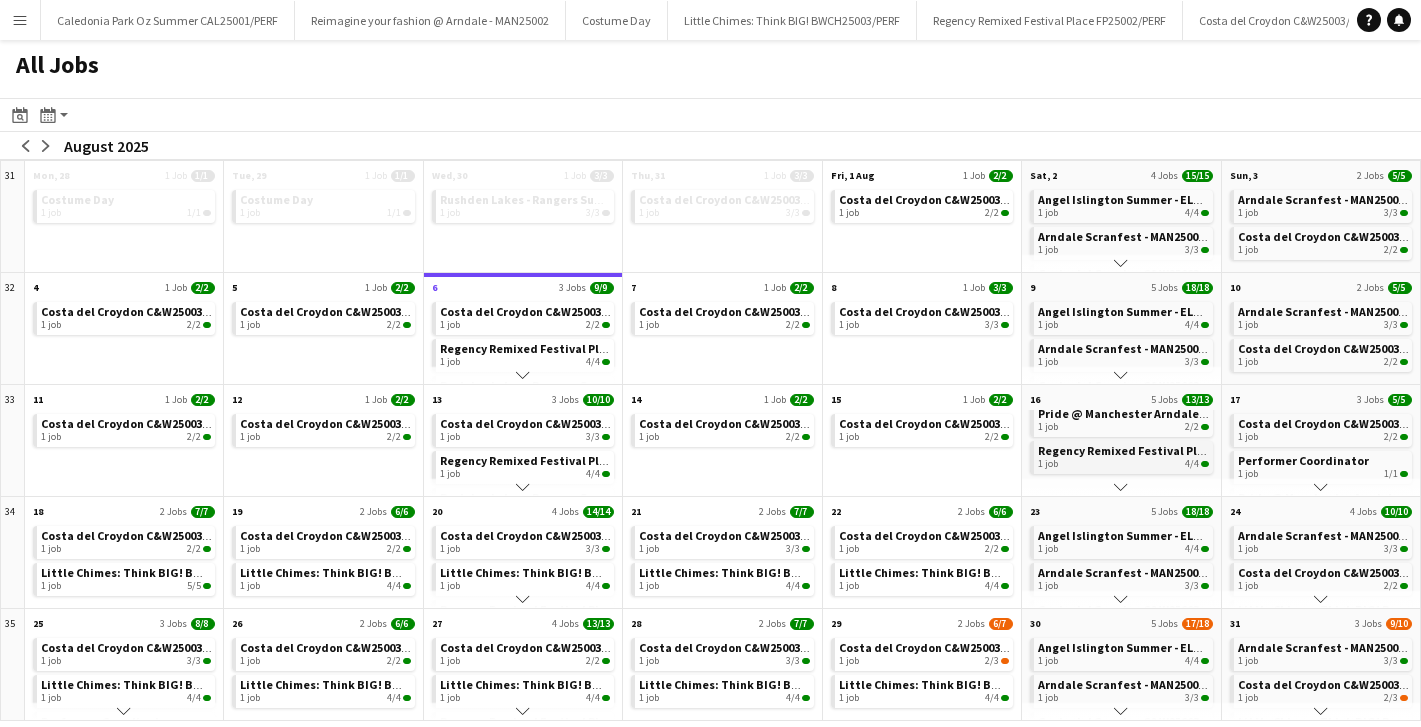 click on "1 job   4/4" 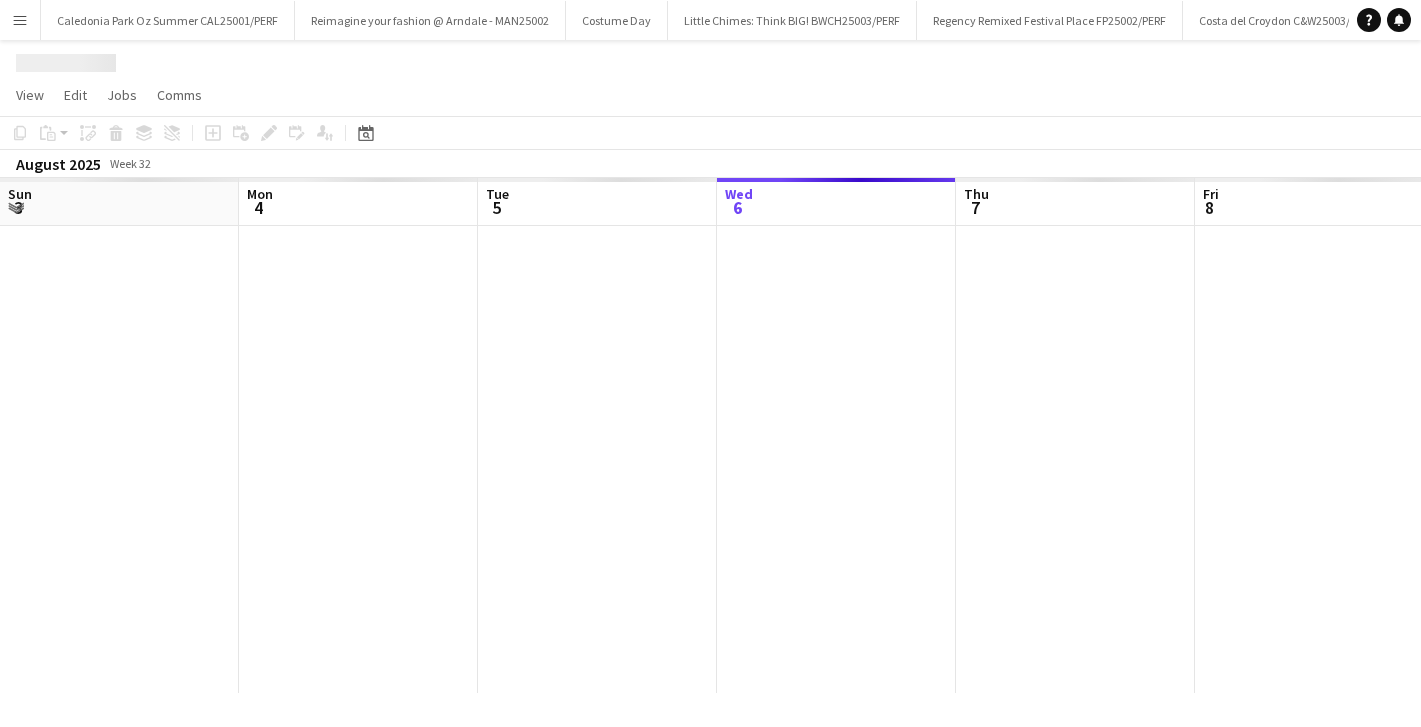 scroll, scrollTop: 0, scrollLeft: 0, axis: both 